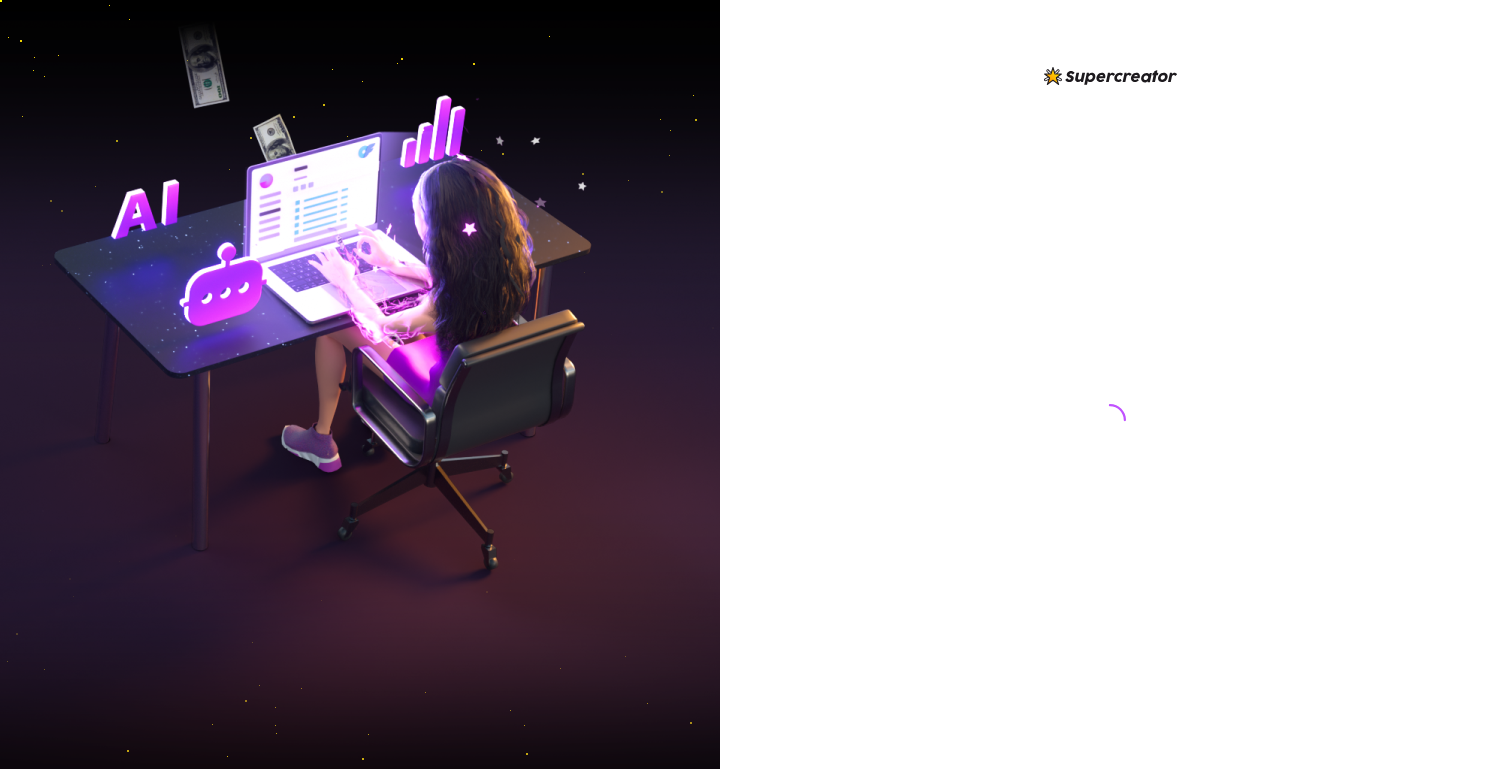 scroll, scrollTop: 0, scrollLeft: 0, axis: both 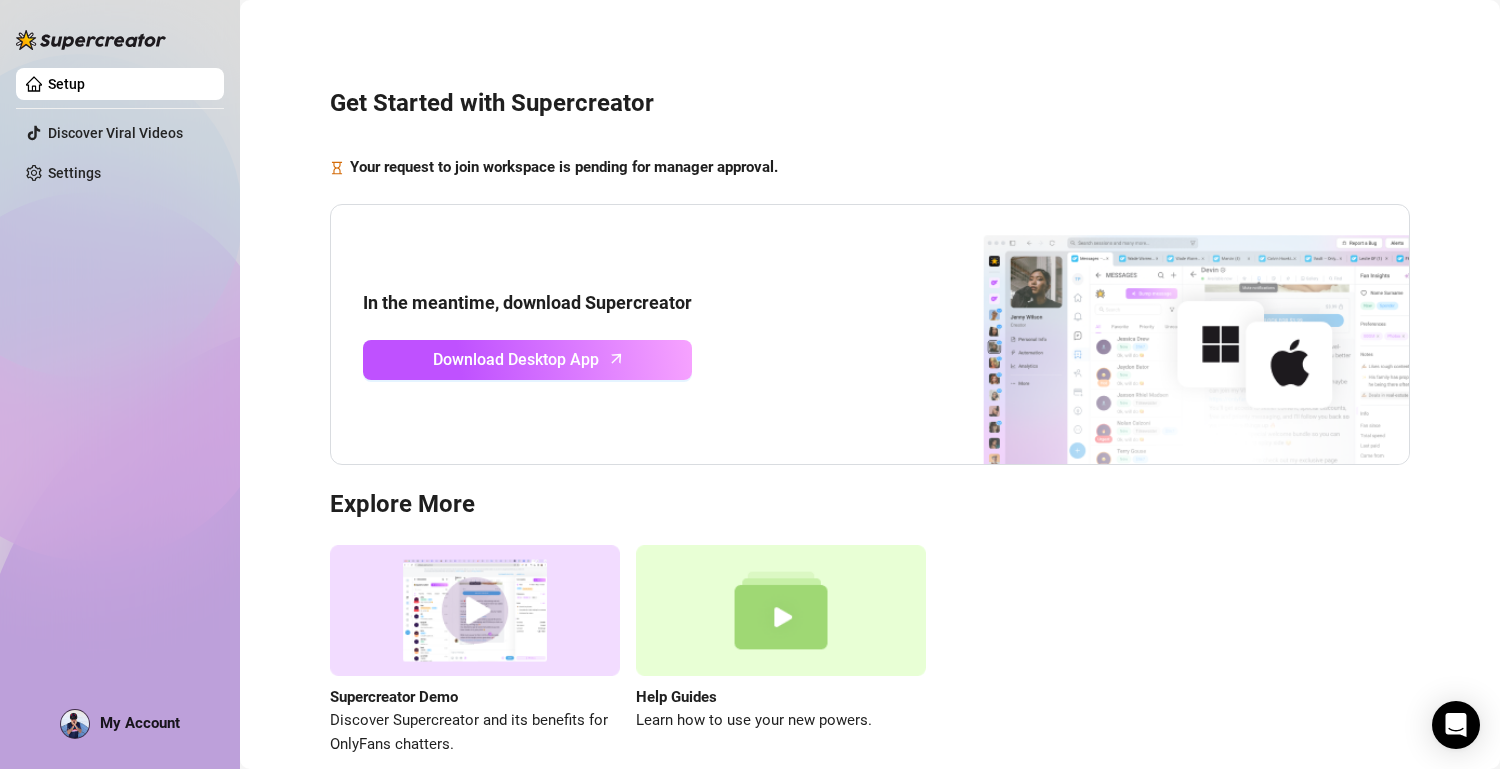 click on "Your request to join workspace is pending for manager approval." at bounding box center [564, 167] 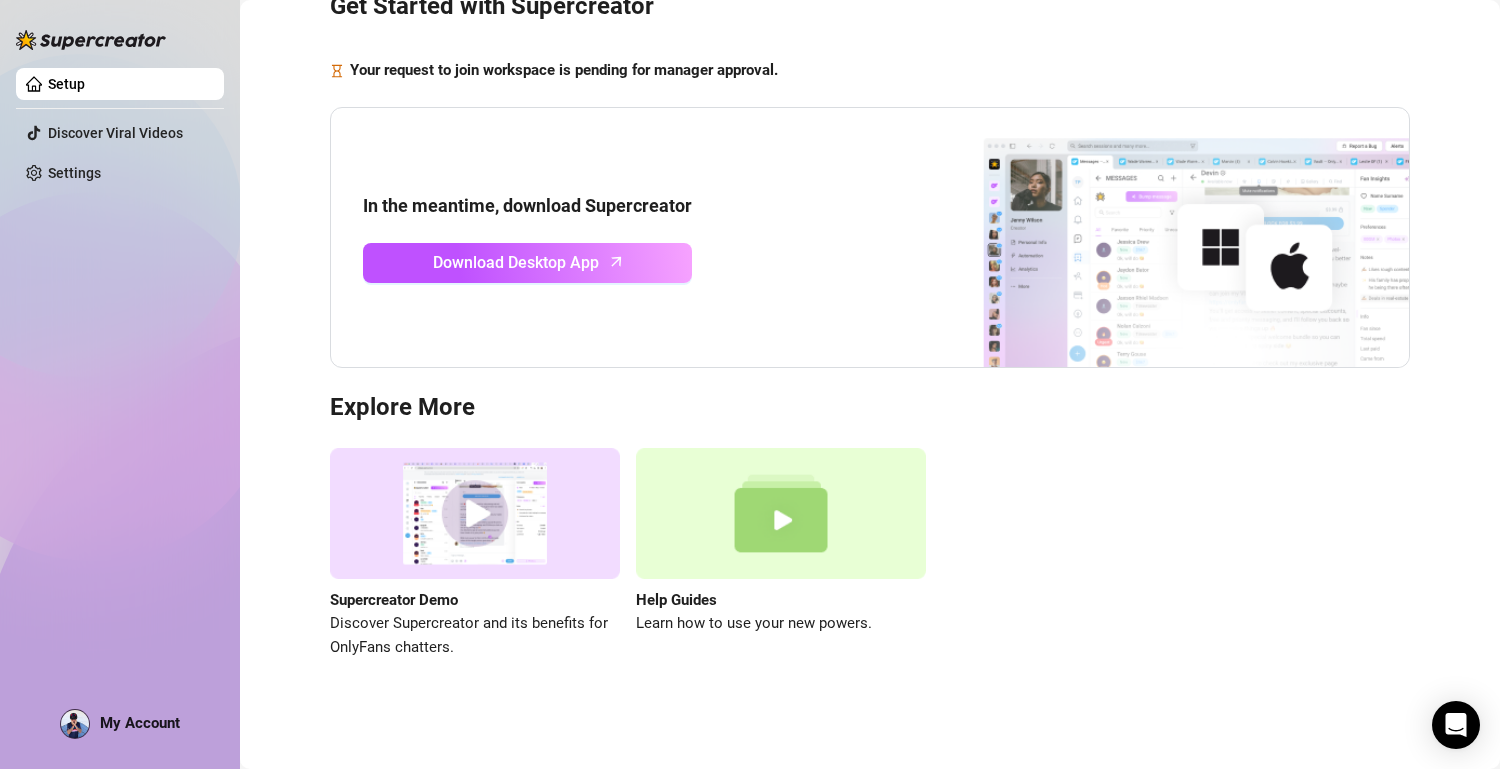 scroll, scrollTop: 0, scrollLeft: 0, axis: both 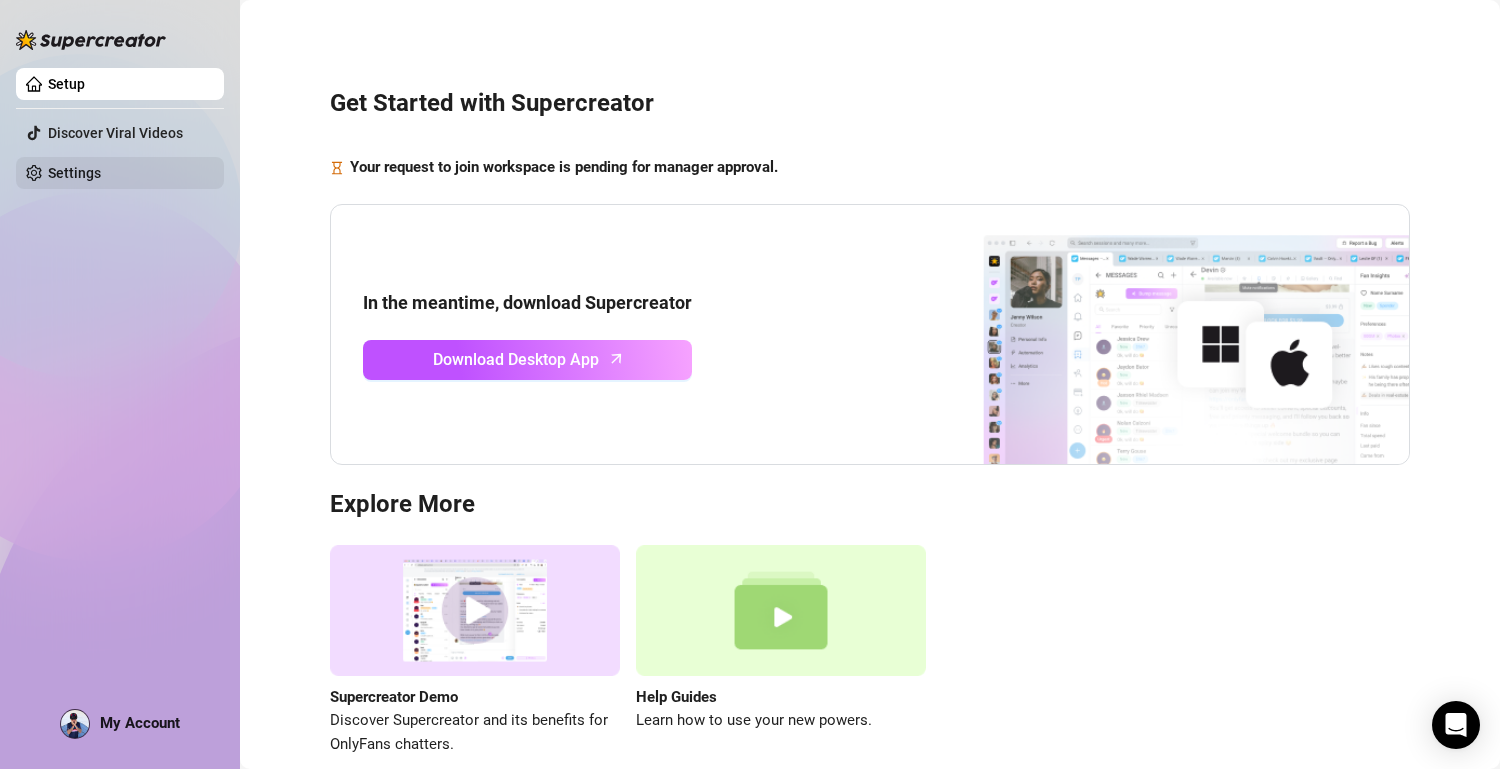 click on "Settings" at bounding box center (74, 173) 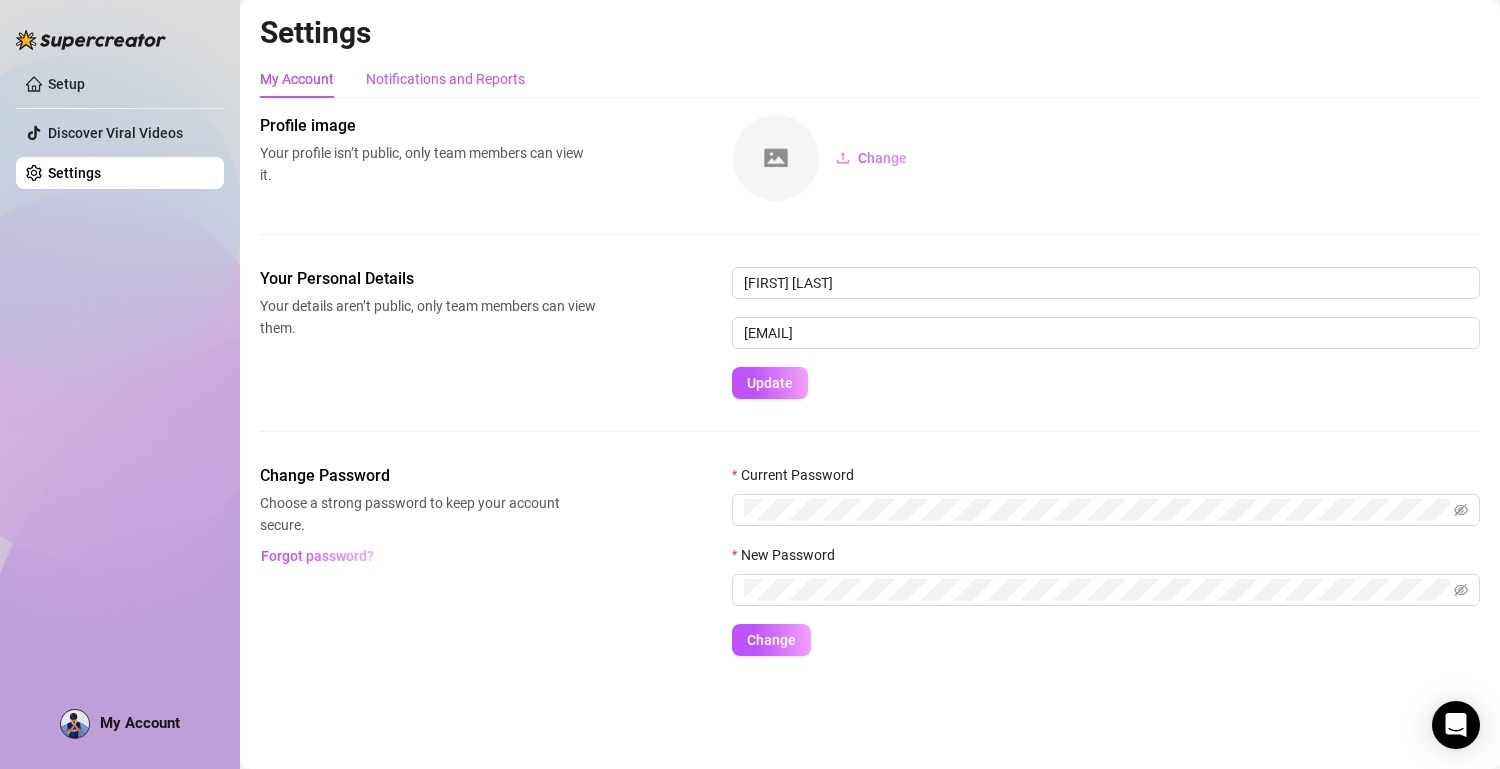 click on "Notifications and Reports" at bounding box center [445, 79] 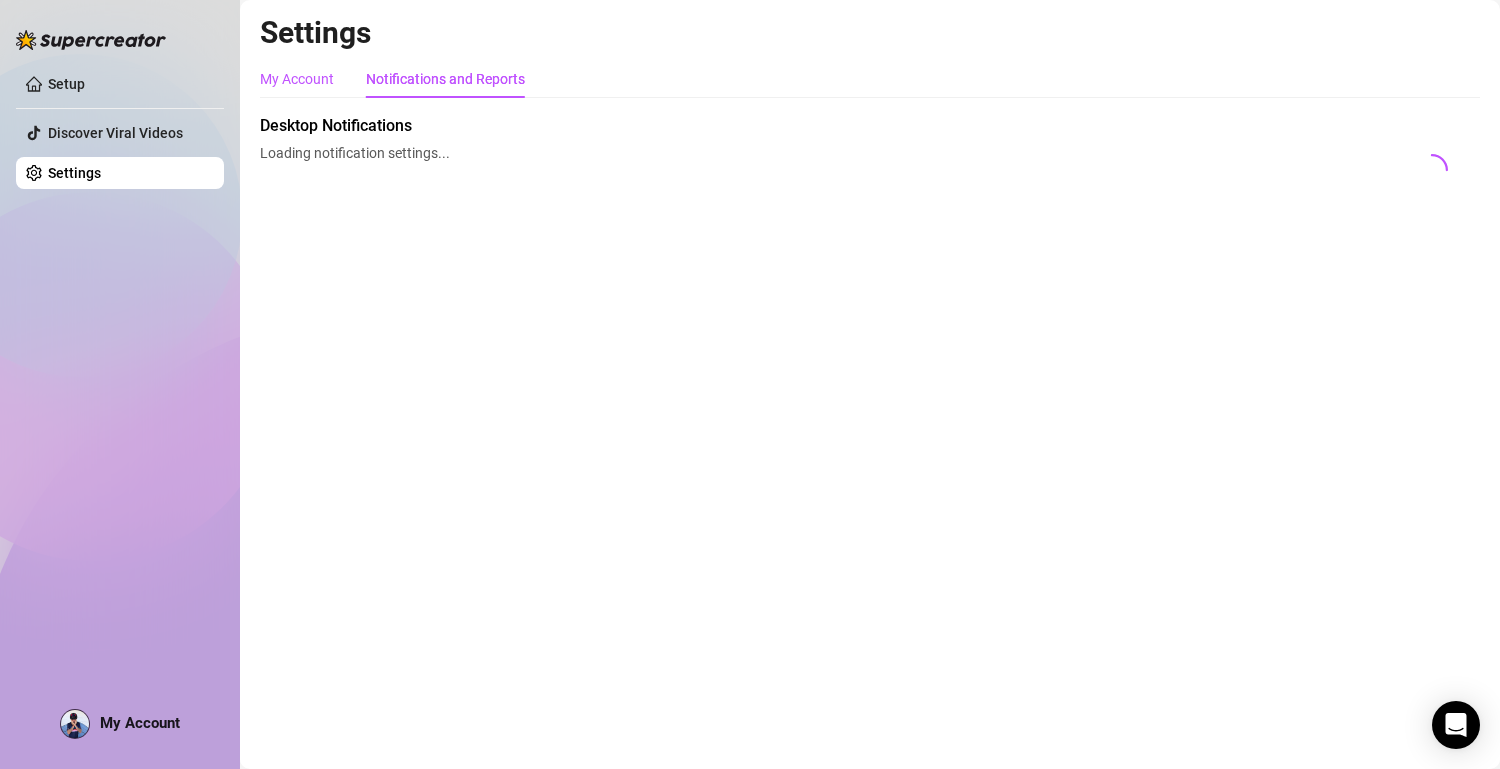 click on "My Account" at bounding box center [297, 79] 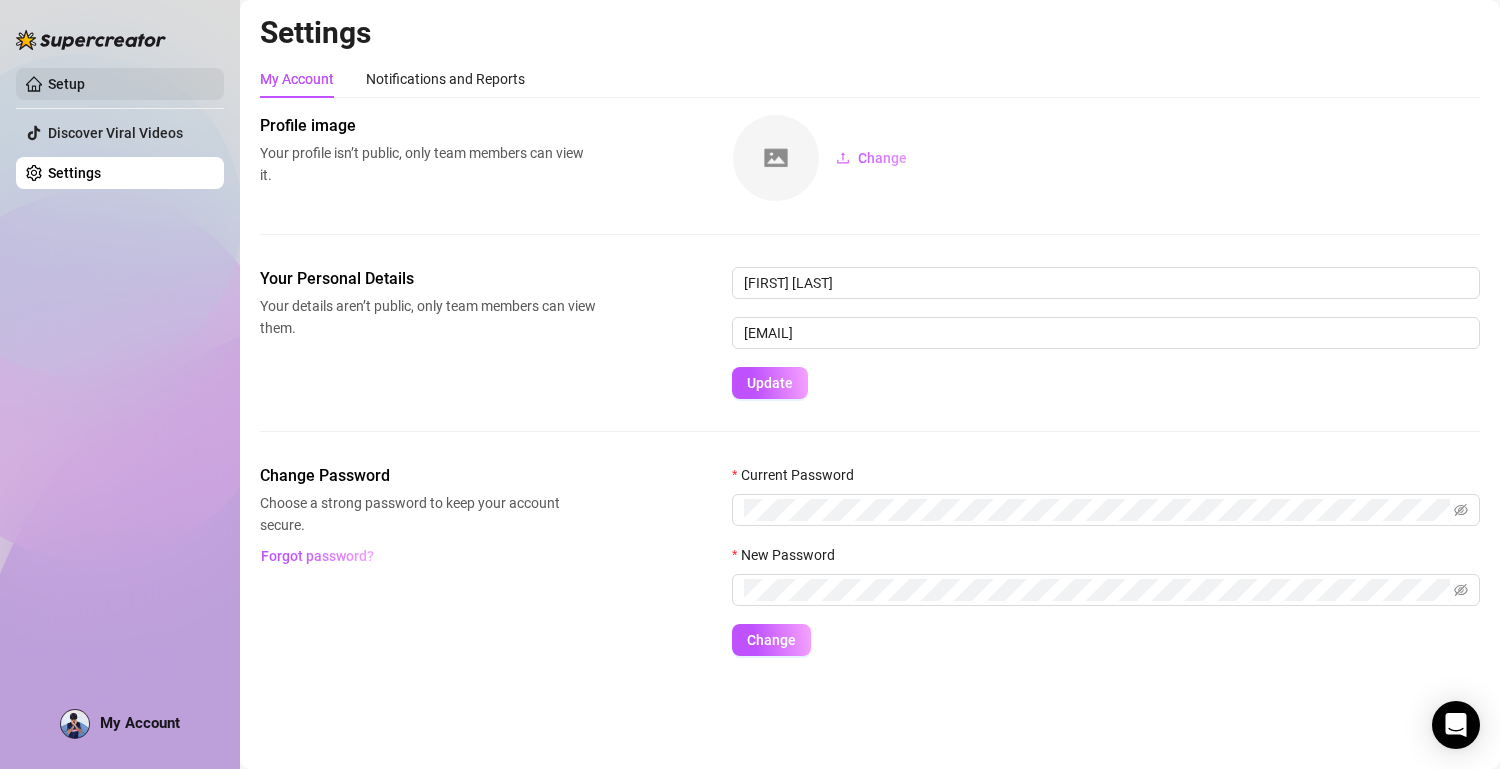 click on "Setup" at bounding box center [66, 84] 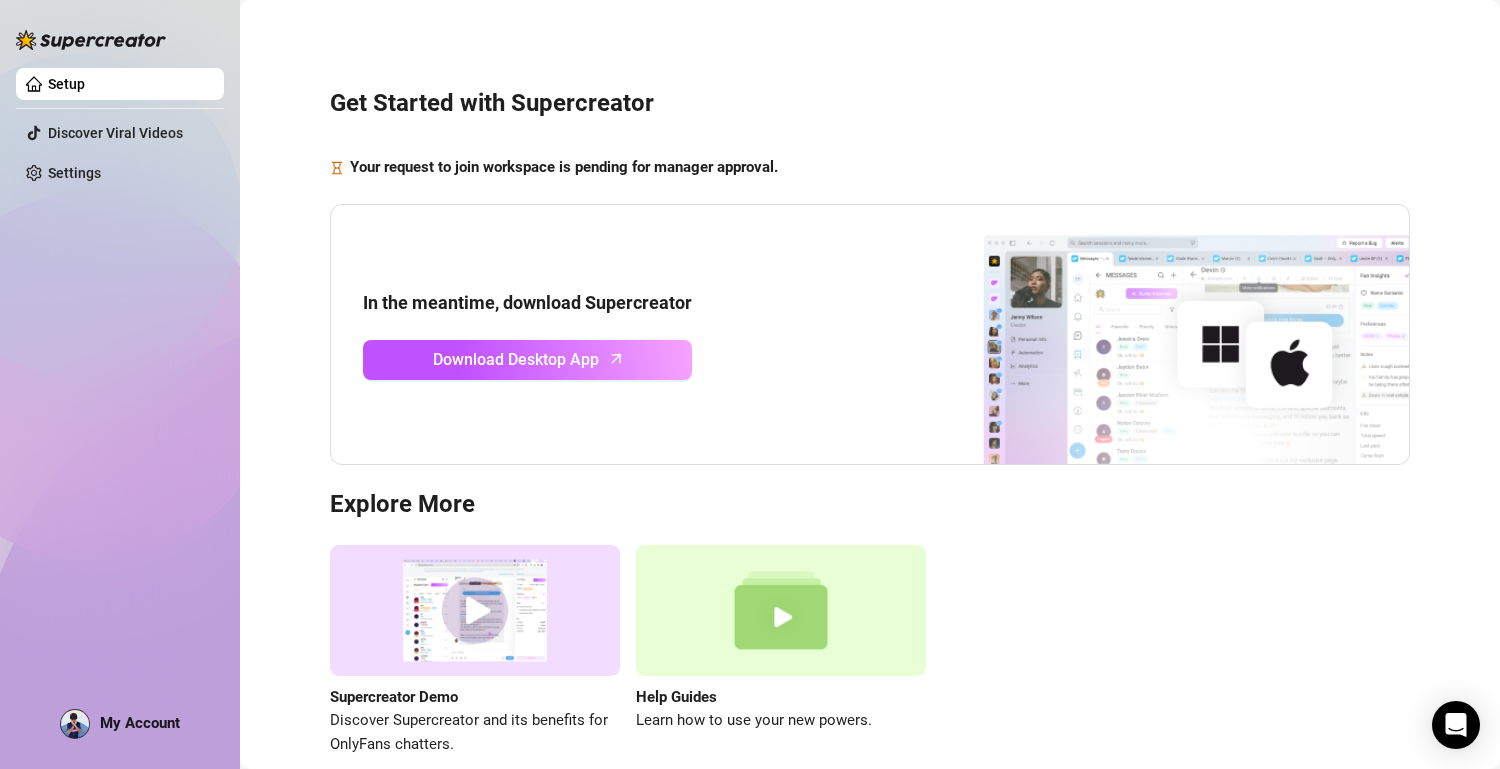 click on "Setup" at bounding box center (66, 84) 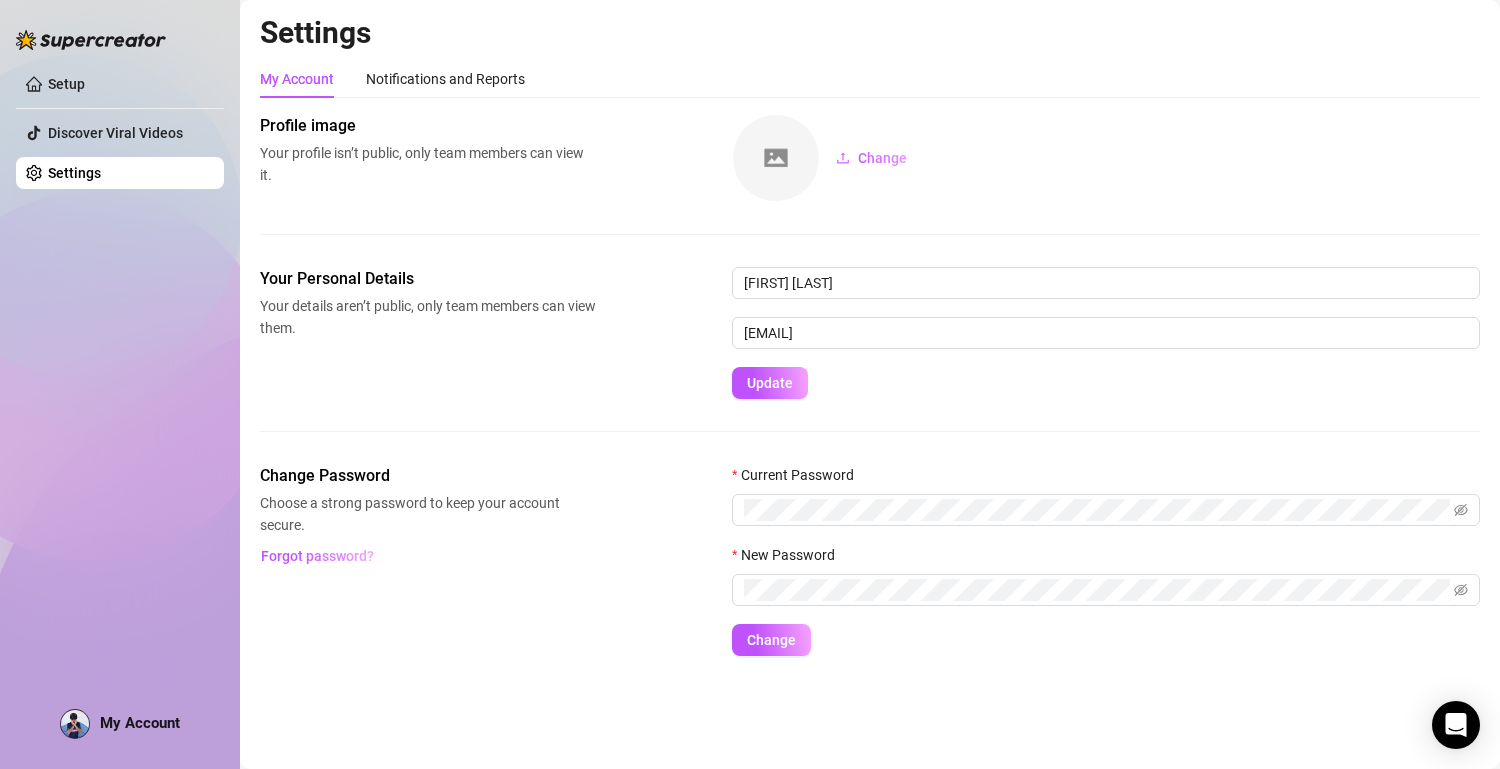 click on "My Account" at bounding box center [120, 724] 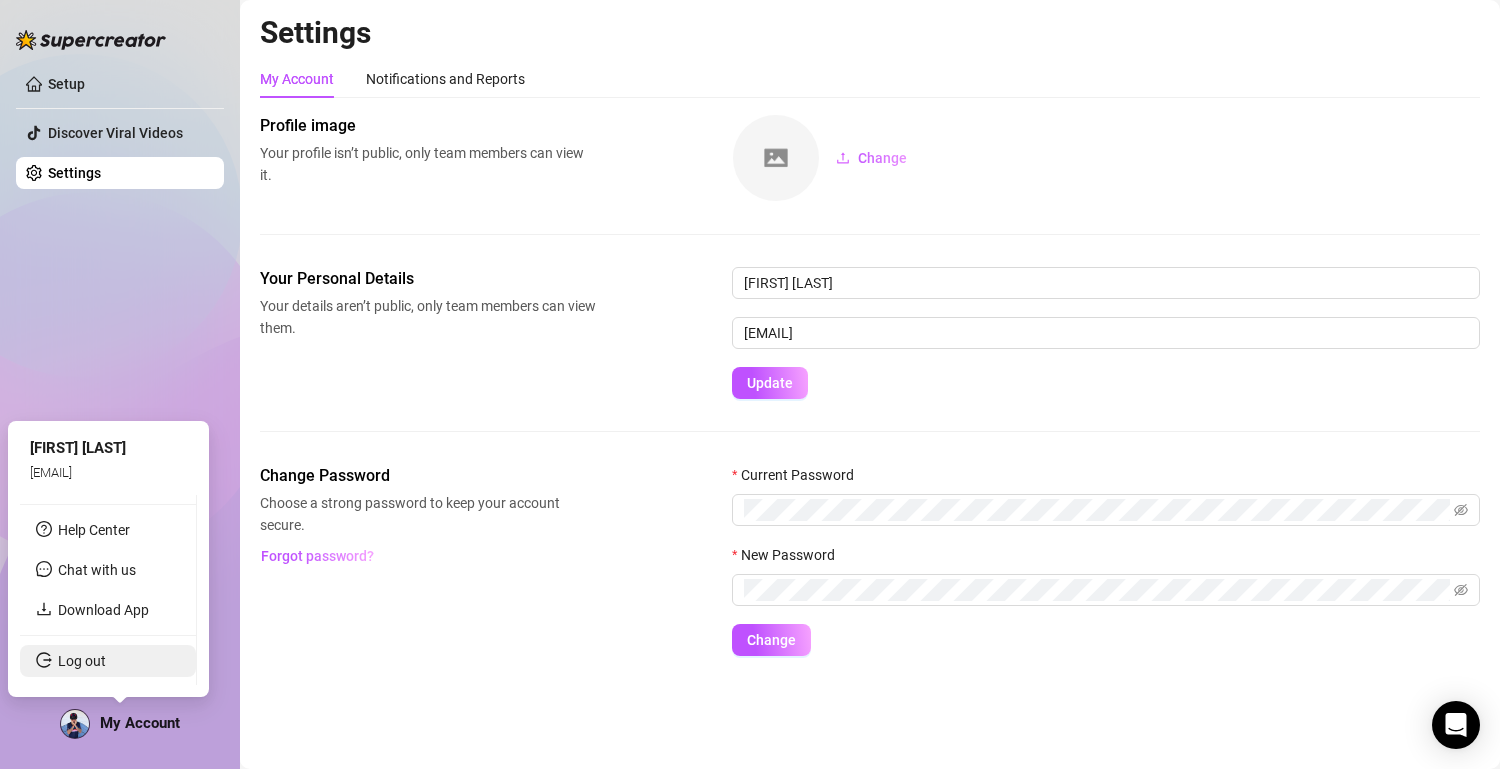click on "Log out" at bounding box center [82, 661] 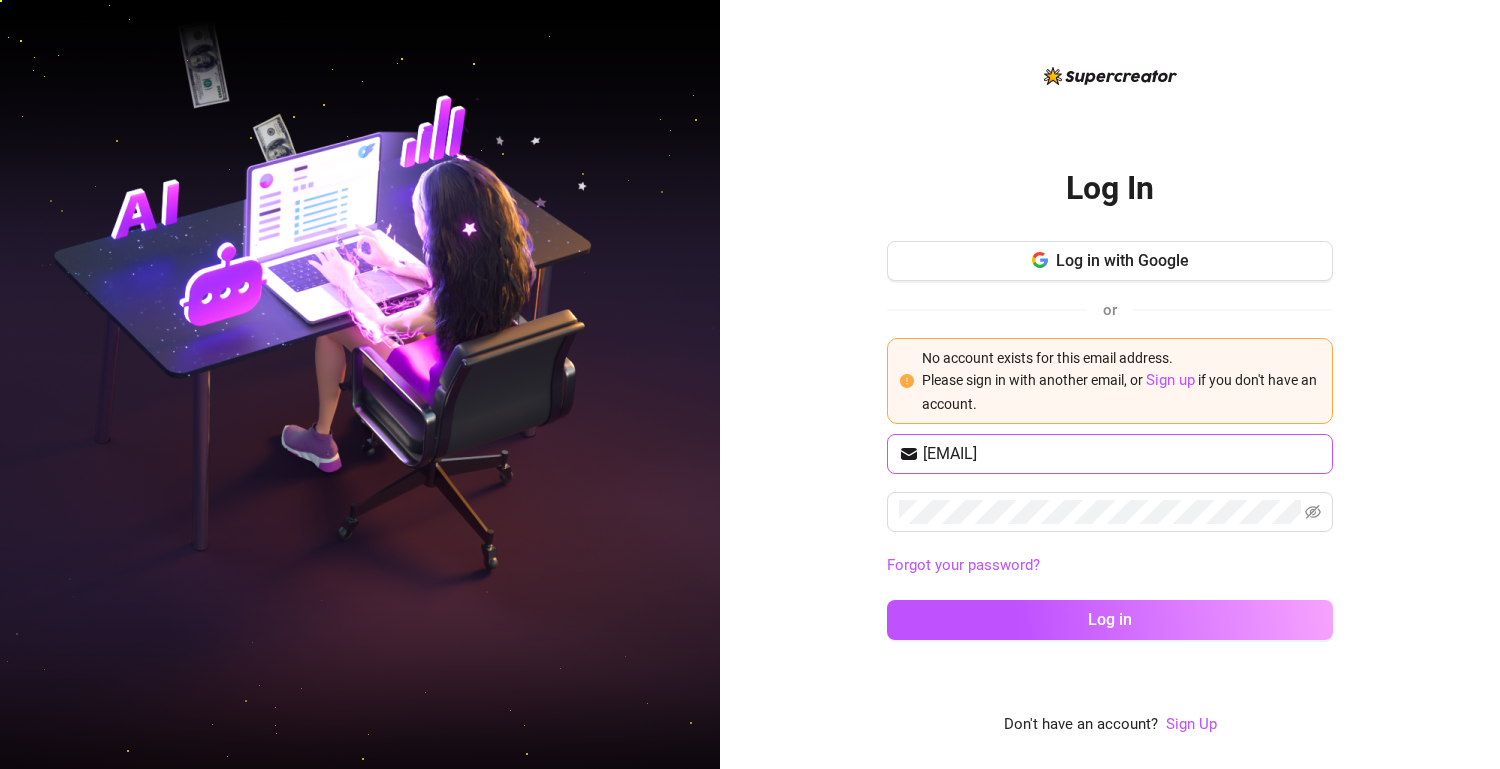 click on "[EMAIL]" at bounding box center [1110, 454] 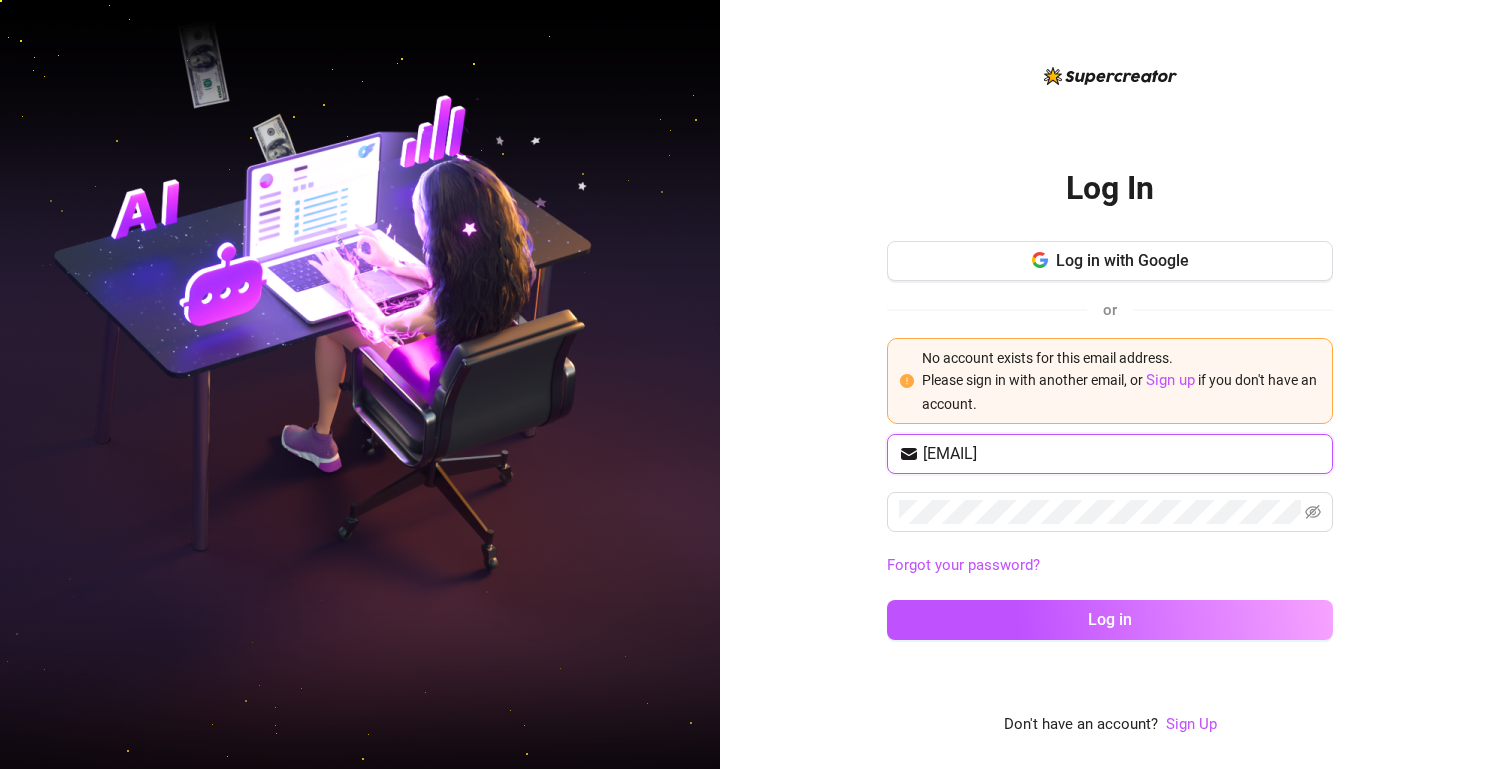 drag, startPoint x: 1202, startPoint y: 447, endPoint x: 703, endPoint y: 435, distance: 499.14426 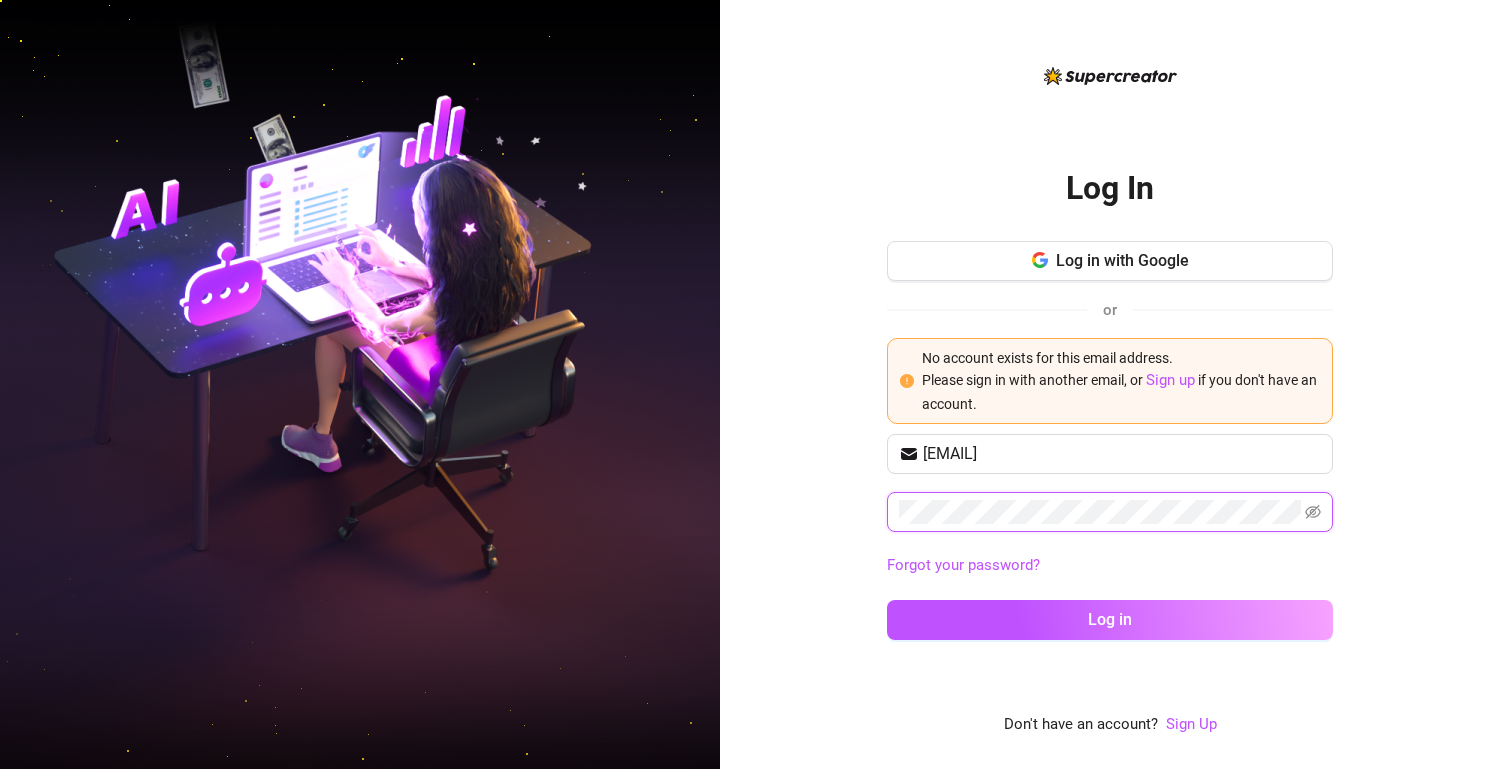 click on "Log in" at bounding box center (1110, 620) 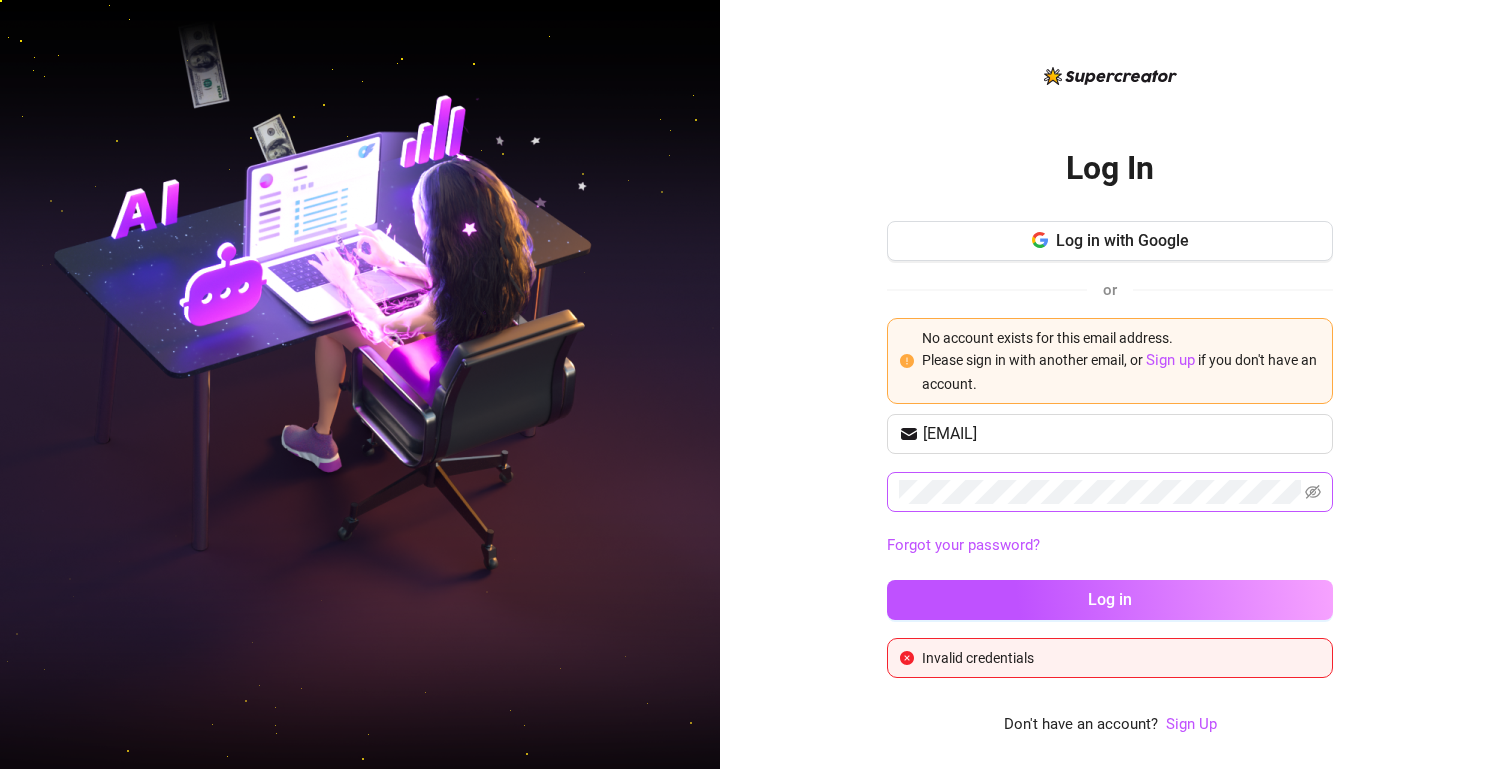 click at bounding box center (1110, 492) 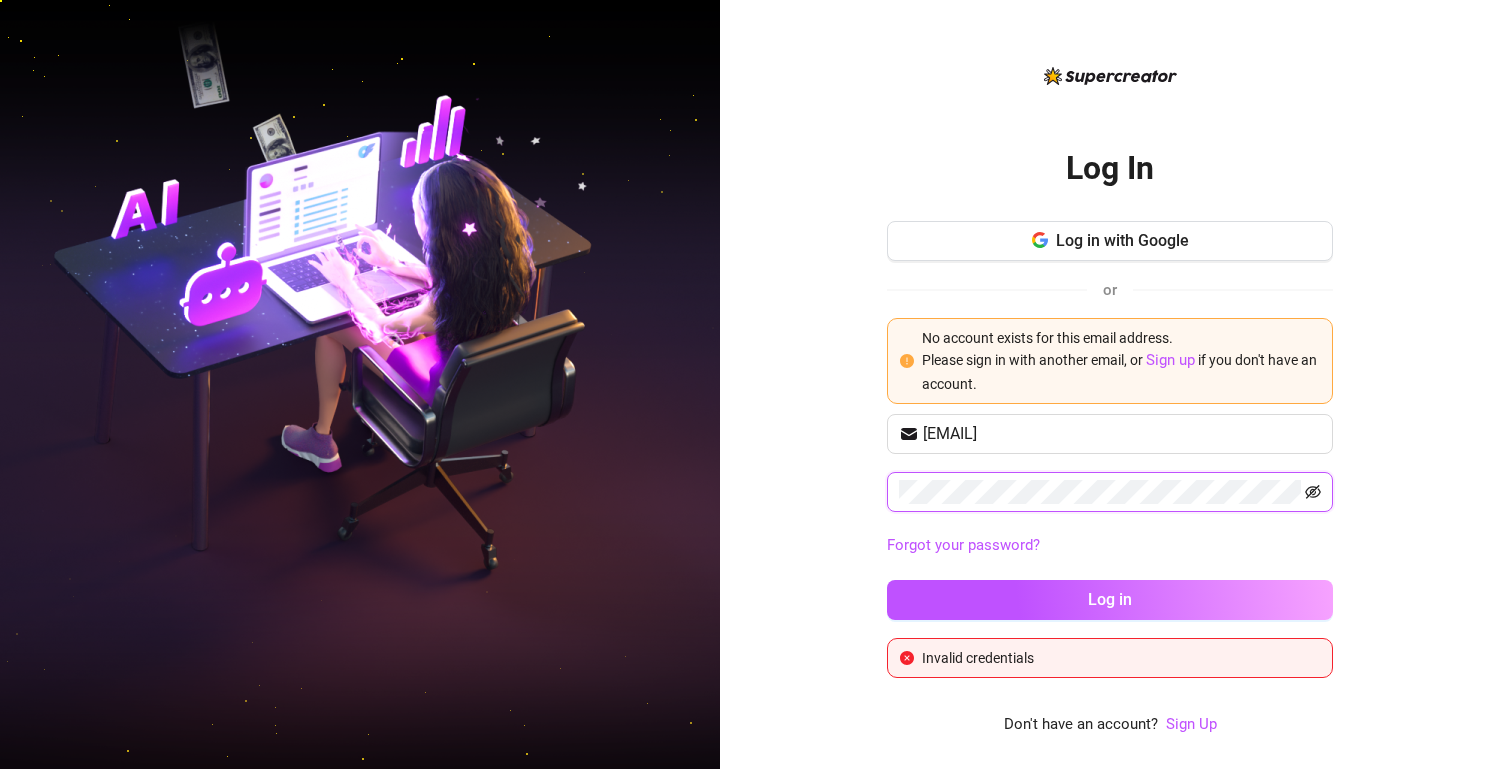click 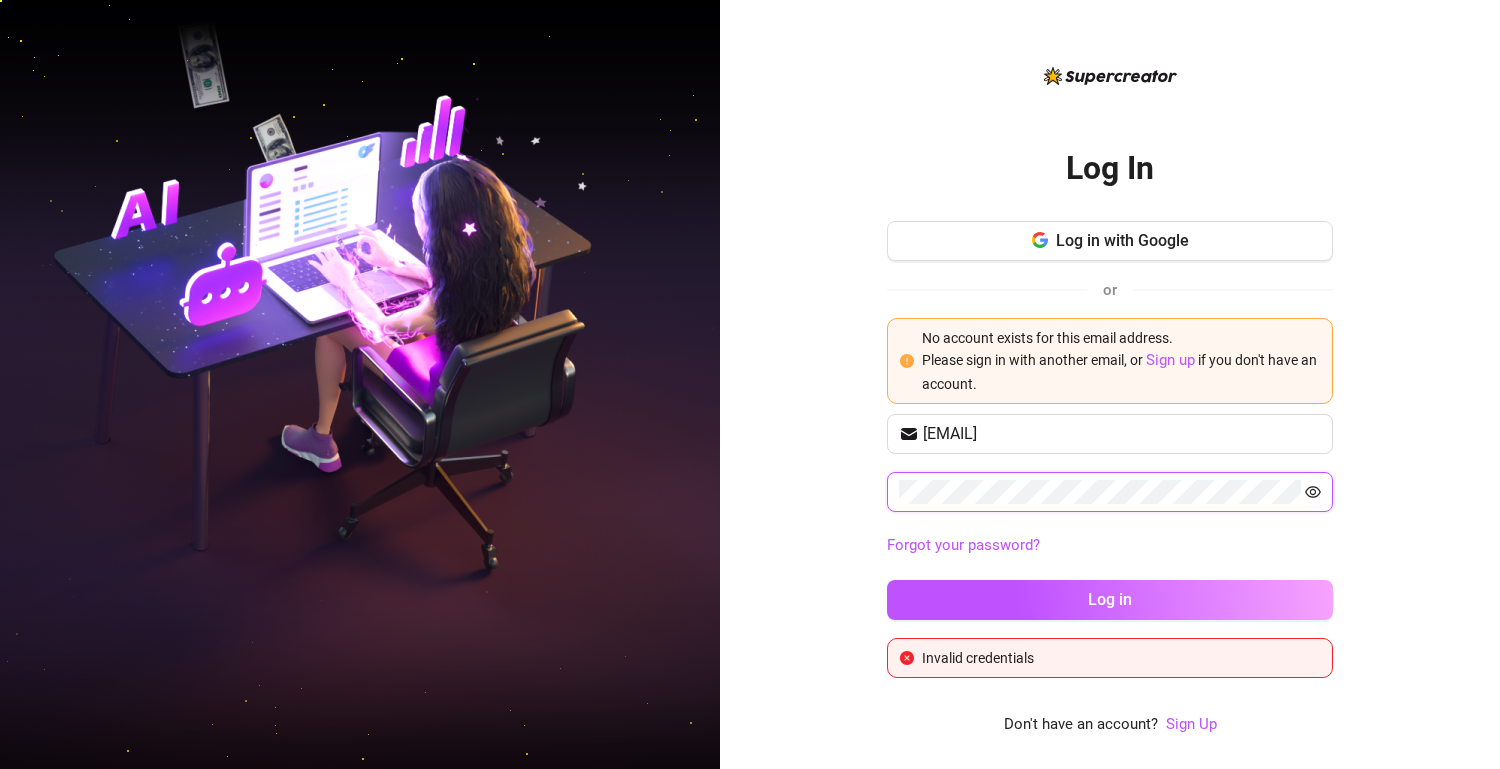 click 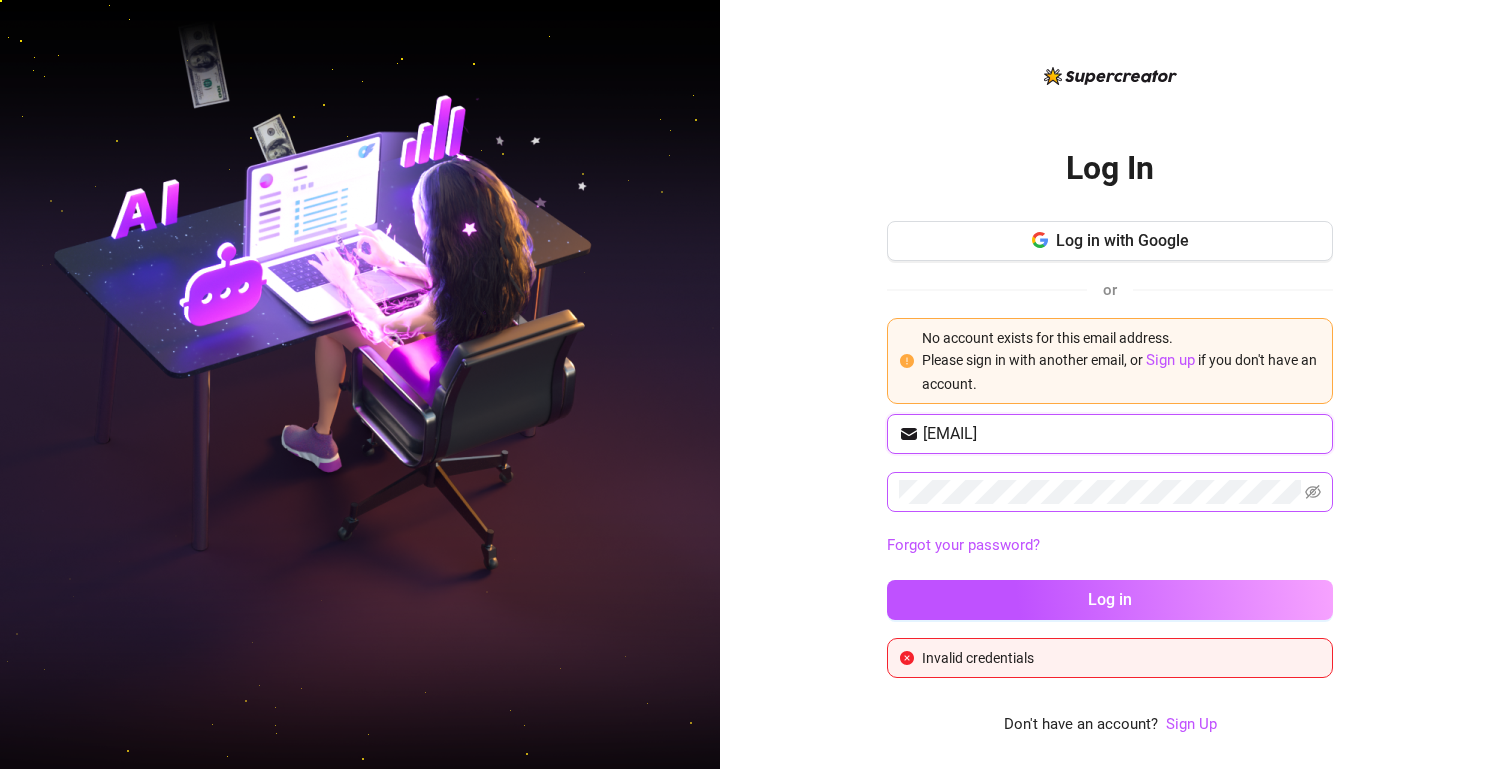 click on "[EMAIL]" at bounding box center [1122, 434] 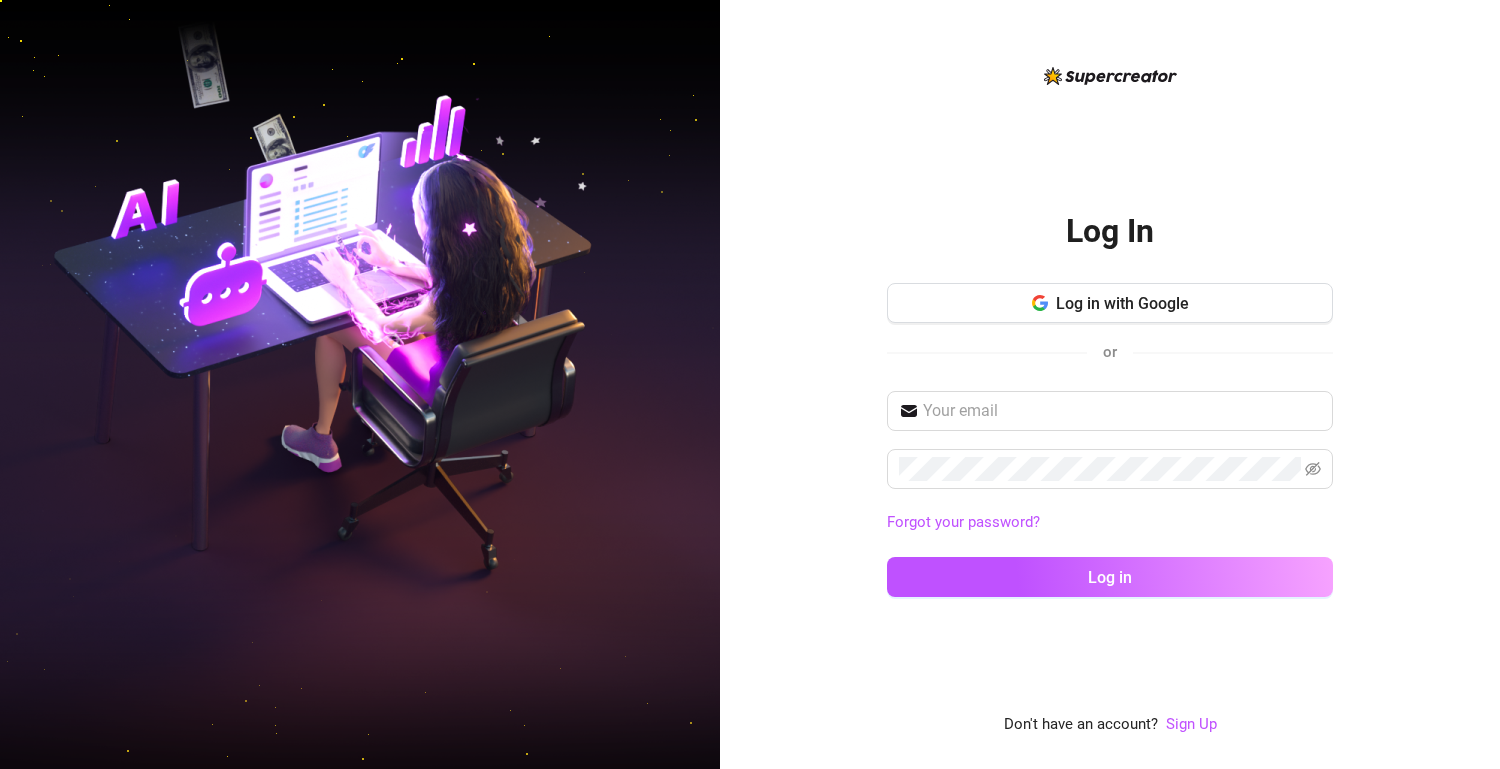 scroll, scrollTop: 0, scrollLeft: 0, axis: both 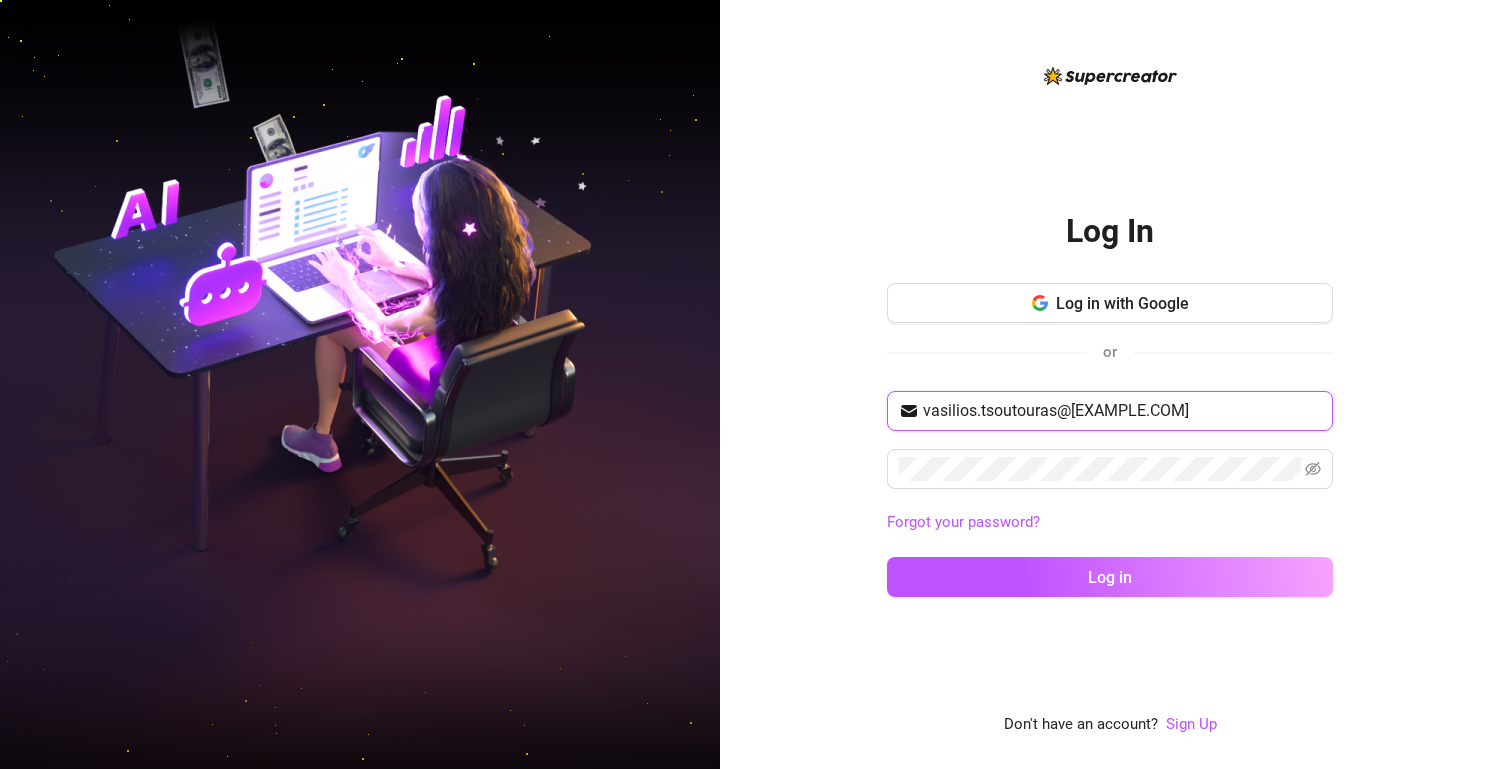 drag, startPoint x: 1172, startPoint y: 409, endPoint x: 810, endPoint y: 398, distance: 362.16708 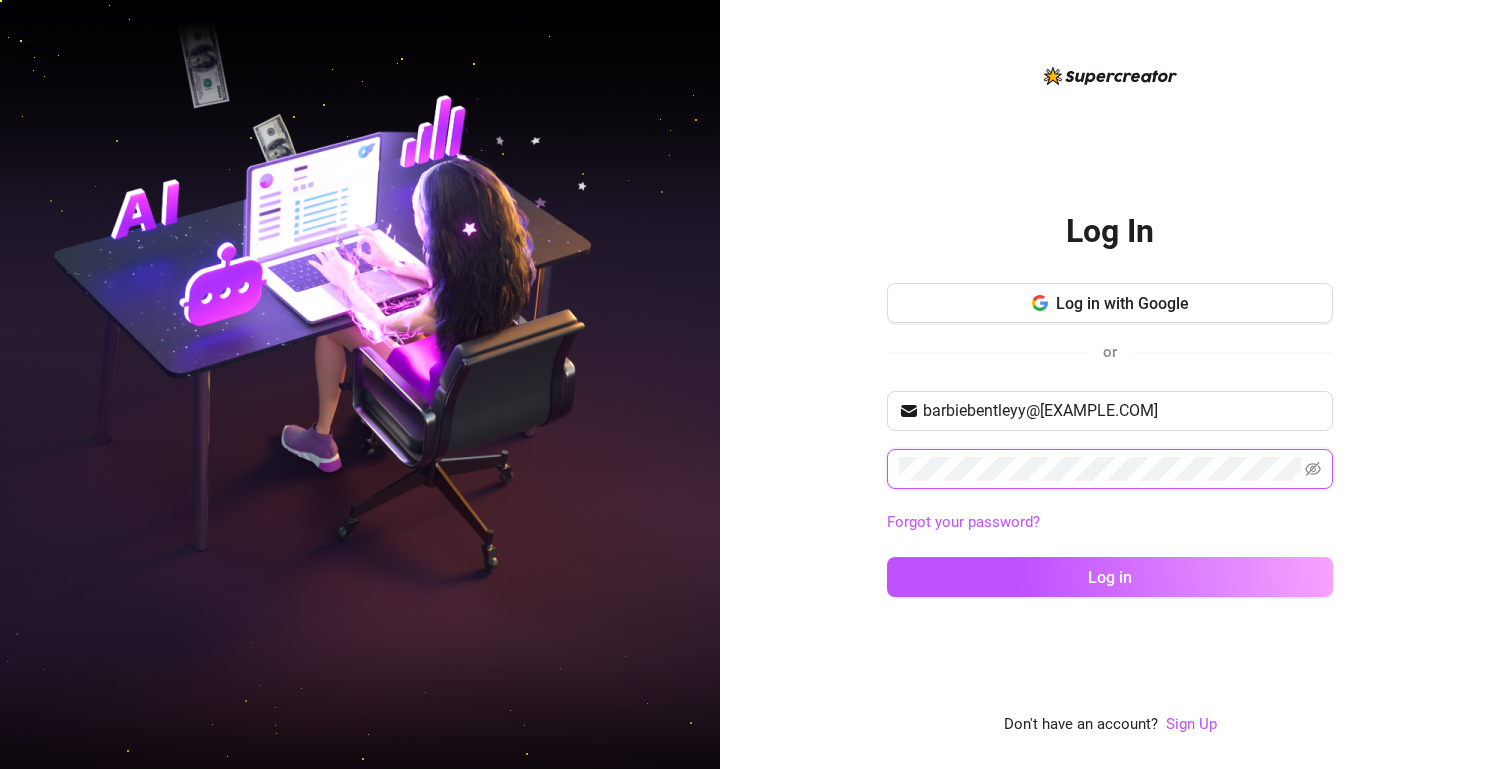 click on "Log In Log in with Google or barbiebentleyy@[EXAMPLE.COM] Forgot your password? Log in Don't have an account? Sign Up" at bounding box center (1110, 384) 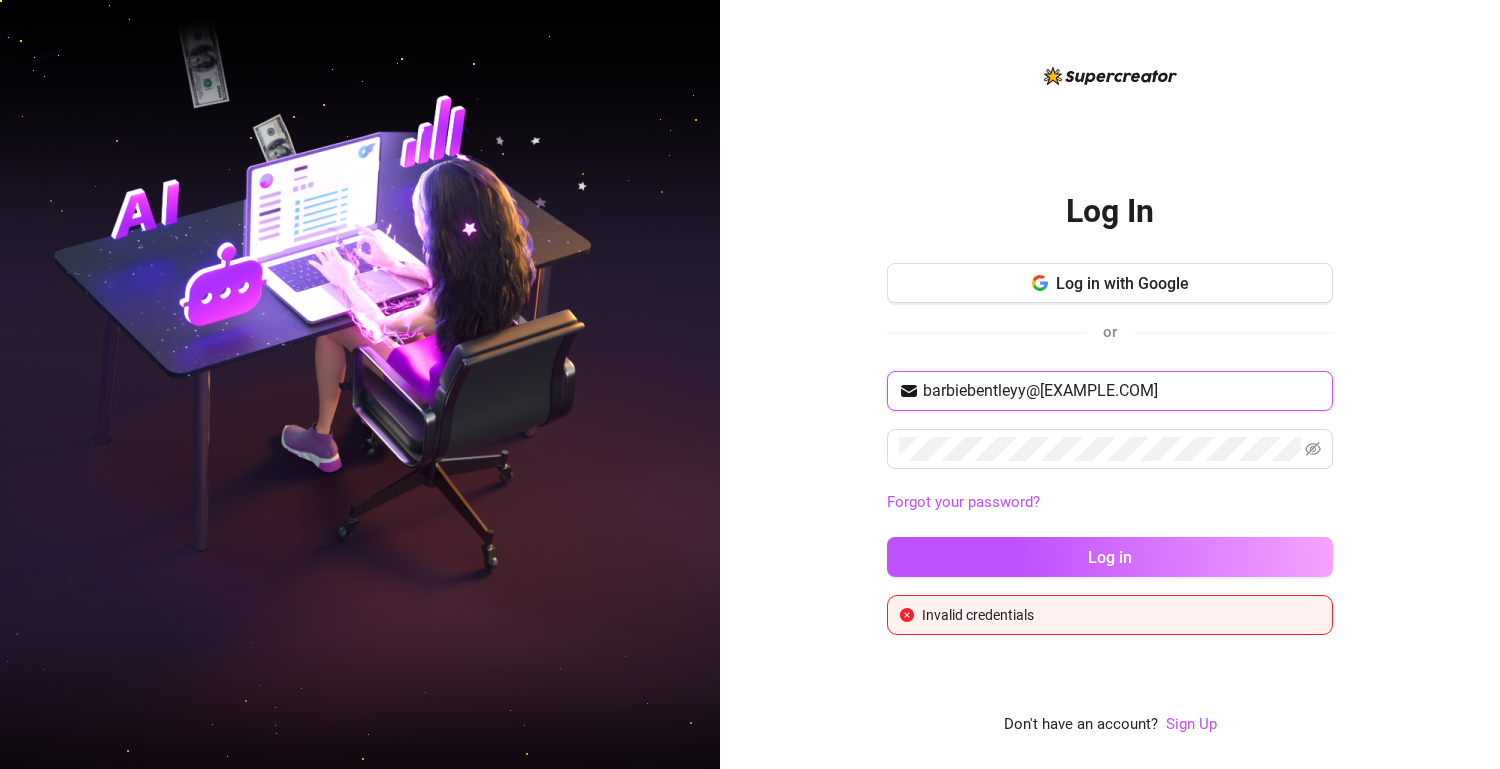 click on "barbiebentleyy@icloud.com" at bounding box center (1122, 391) 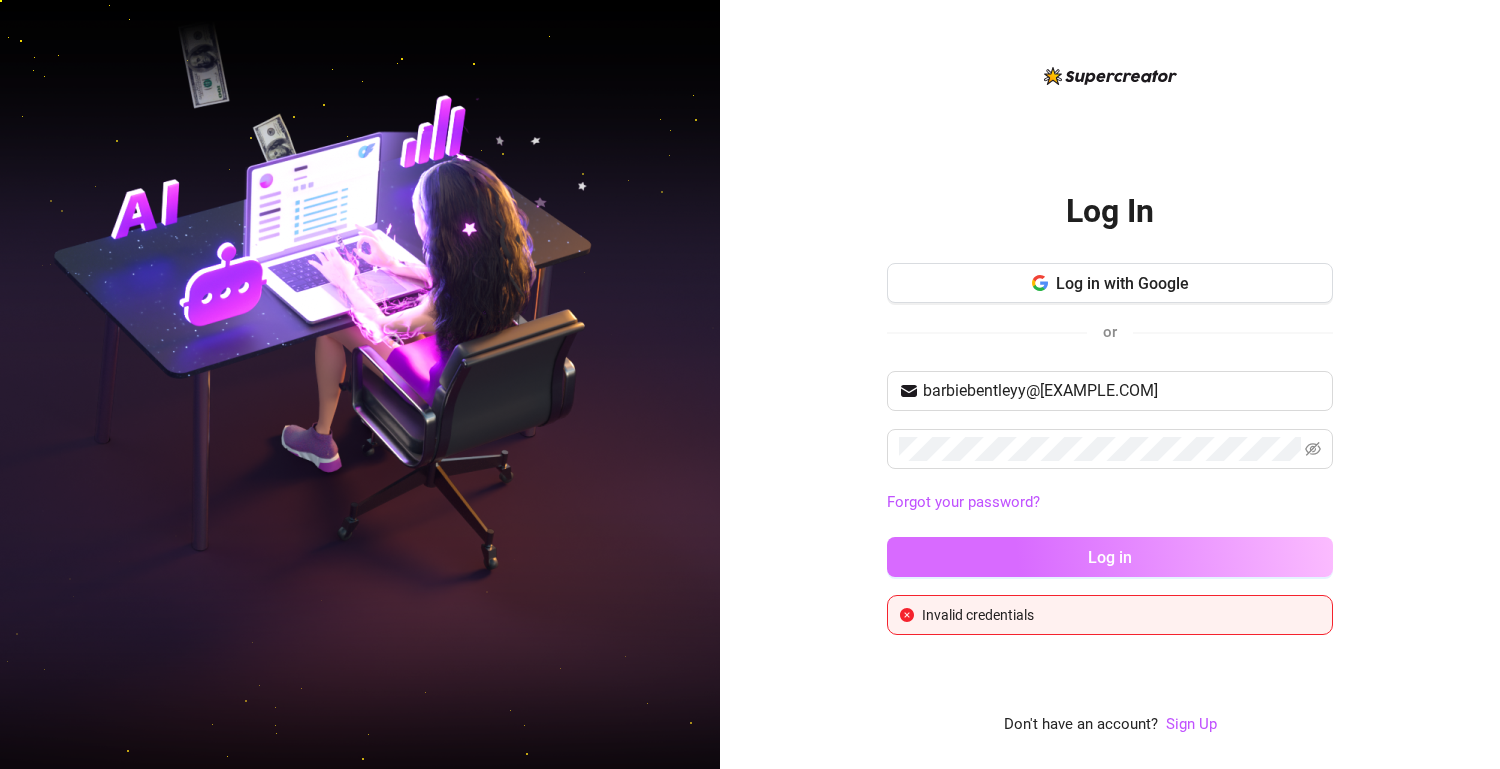 click on "Log in" at bounding box center (1110, 557) 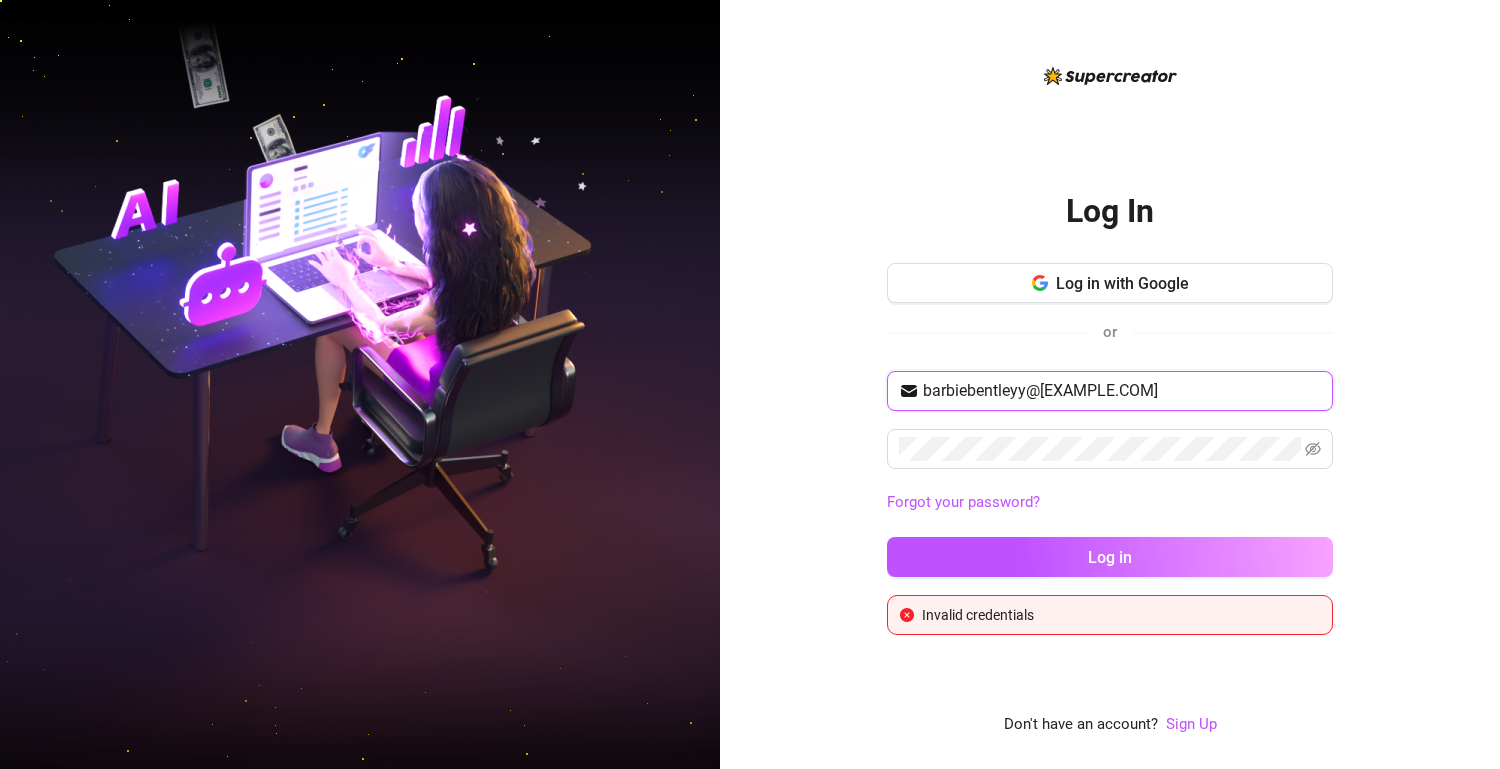drag, startPoint x: 1166, startPoint y: 398, endPoint x: 1046, endPoint y: 389, distance: 120.33703 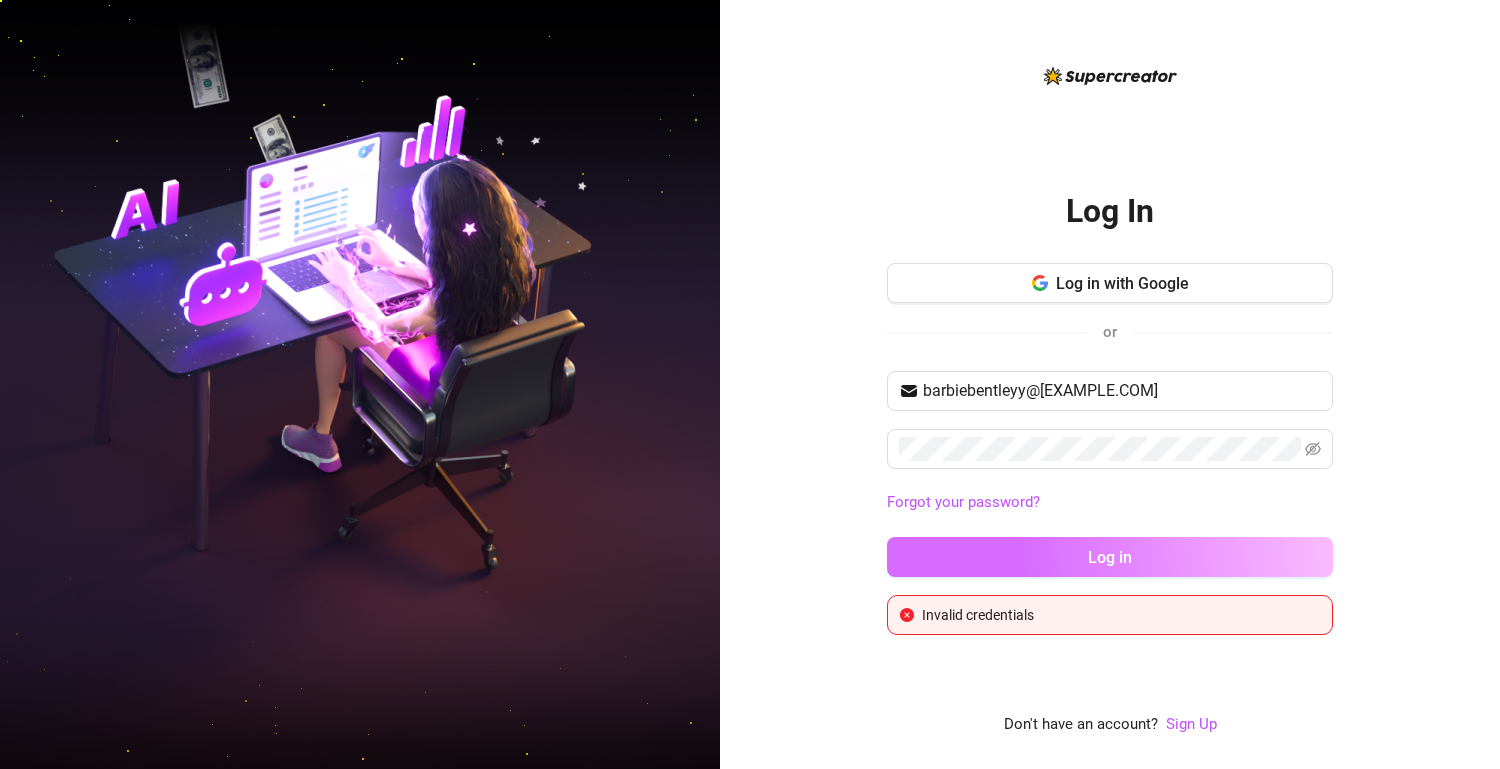click on "Log in" at bounding box center [1110, 557] 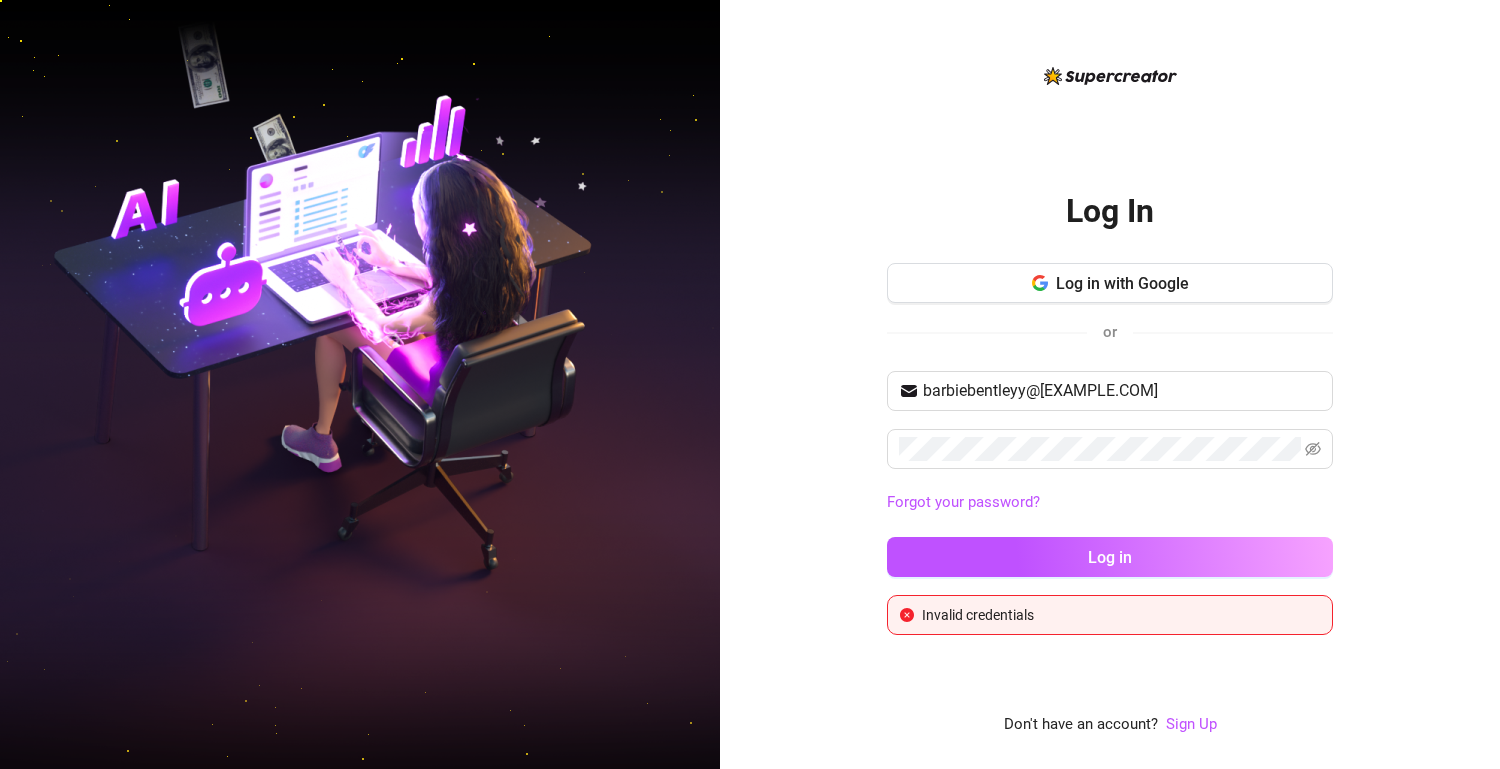 click on "Log in with Google or" at bounding box center [1110, 317] 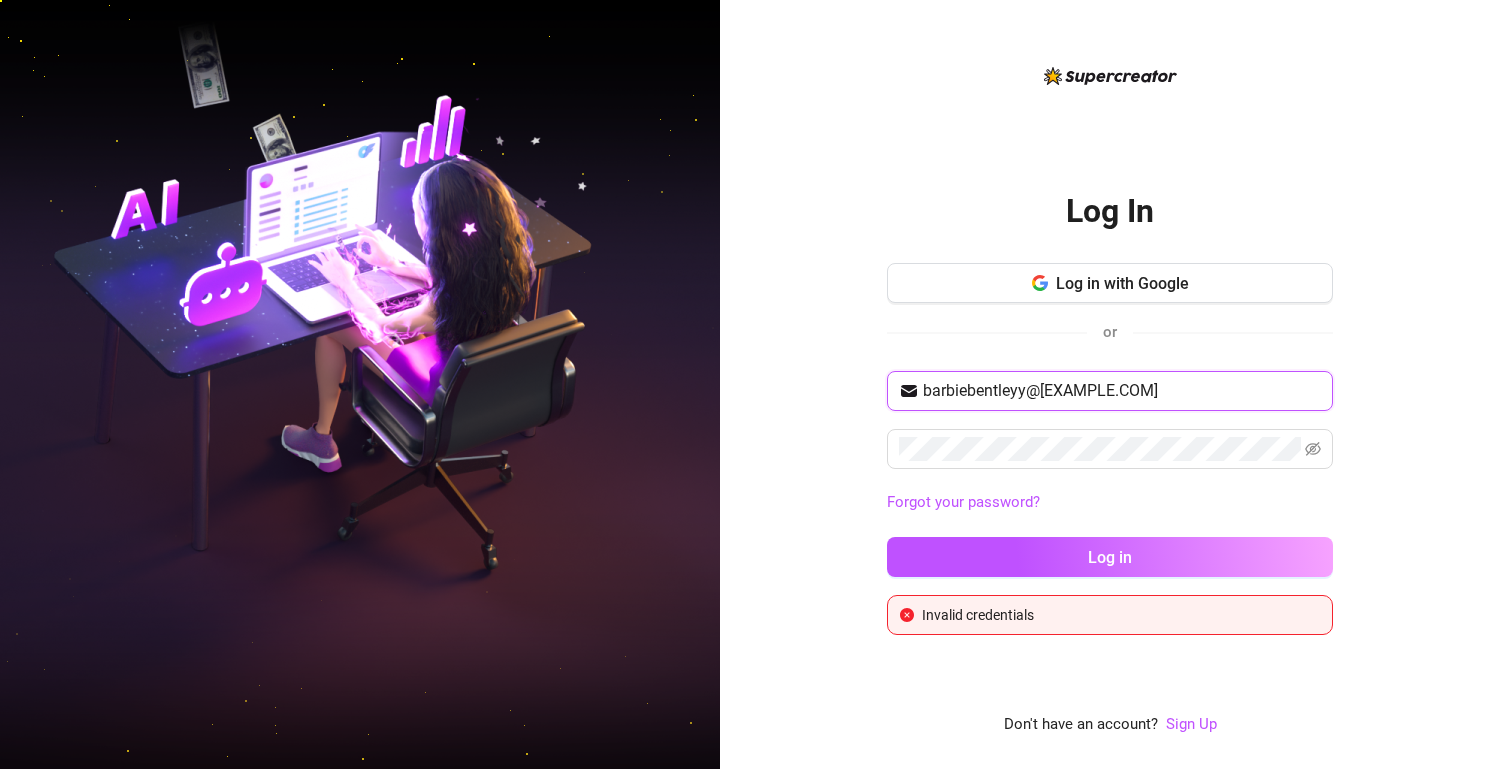 drag, startPoint x: 1159, startPoint y: 386, endPoint x: 784, endPoint y: 366, distance: 375.53296 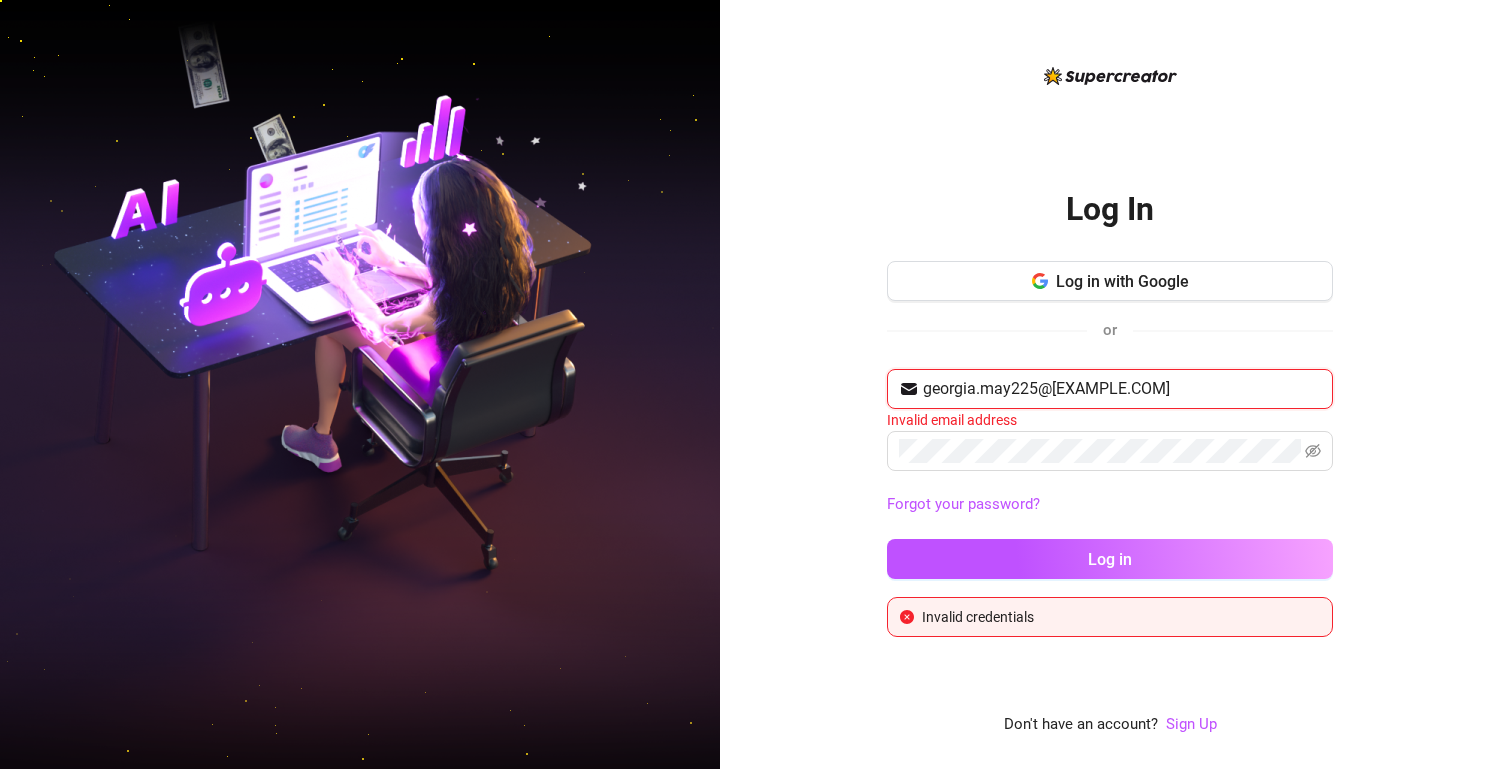 type on "[EMAIL]" 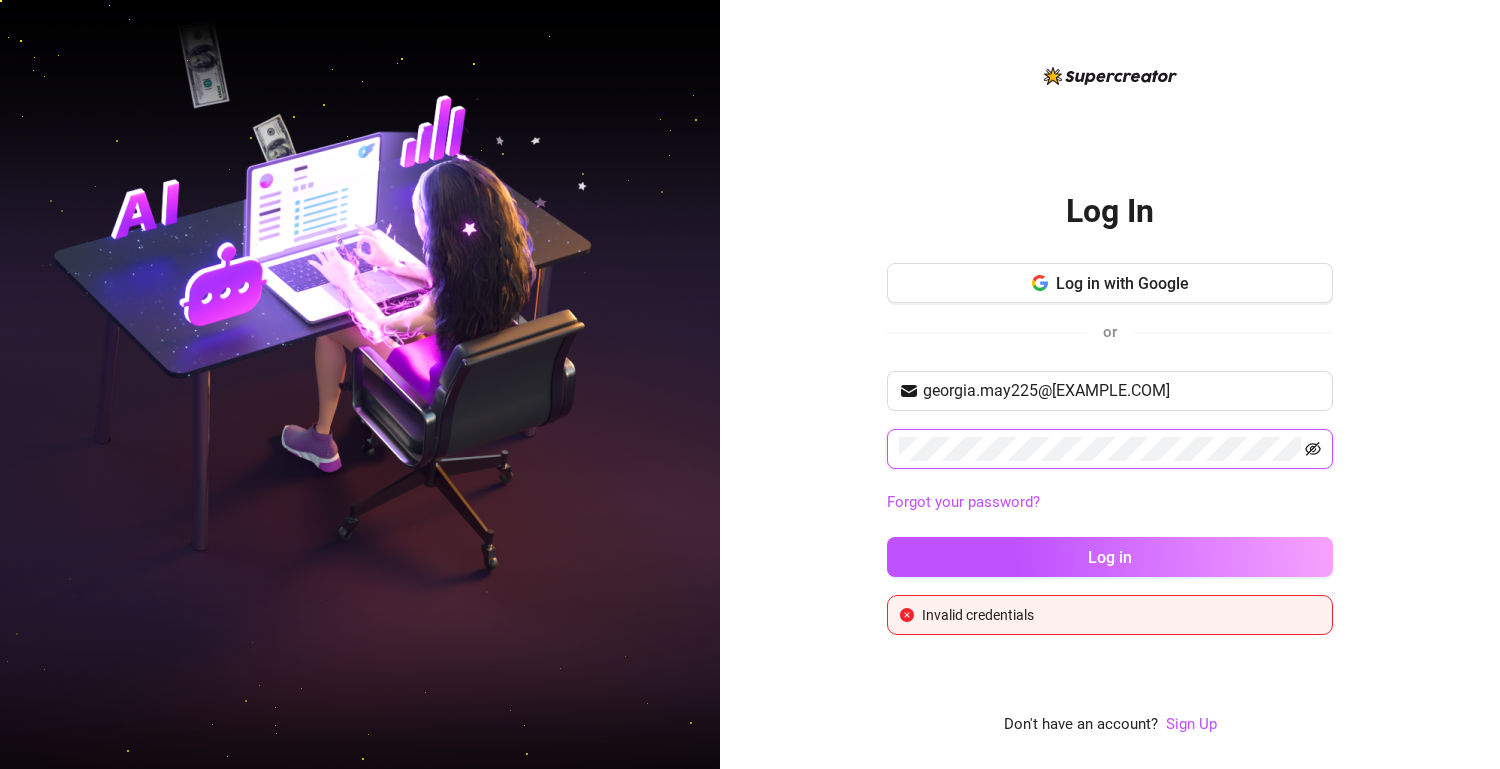 click 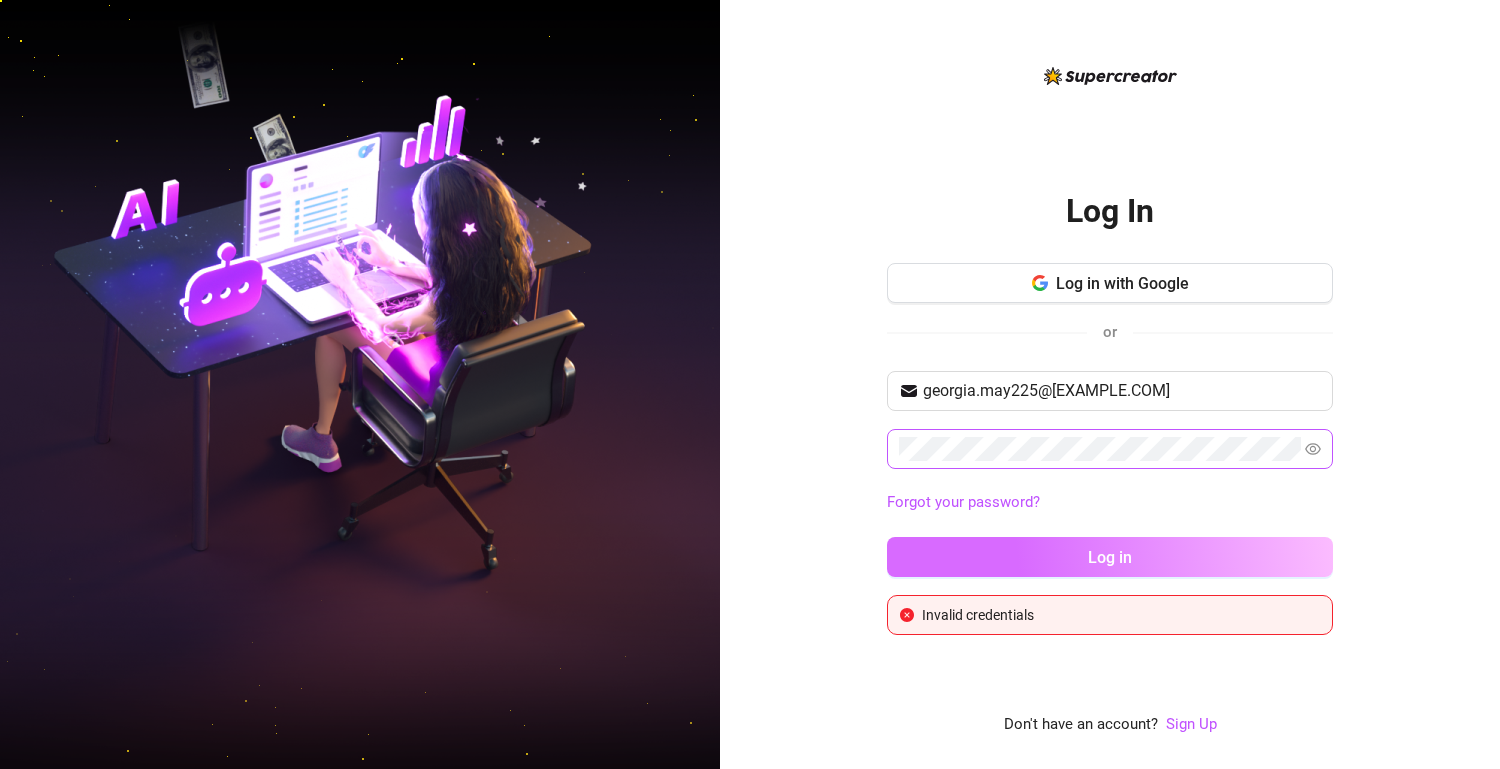 click on "Log in" at bounding box center (1110, 557) 